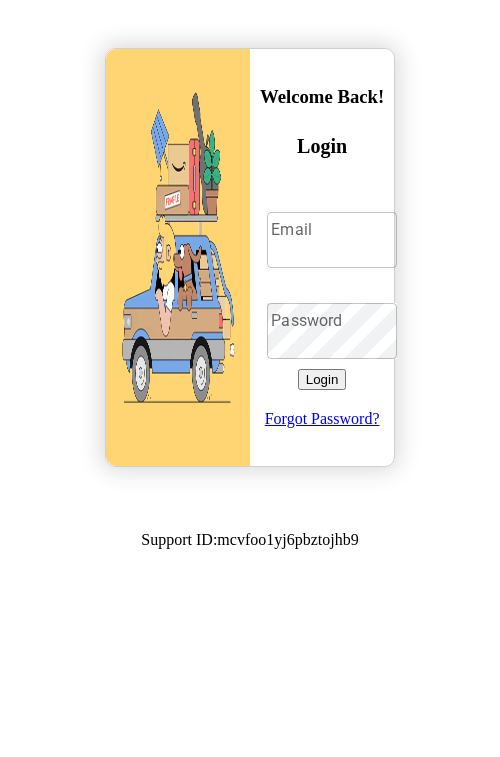 scroll, scrollTop: 0, scrollLeft: 0, axis: both 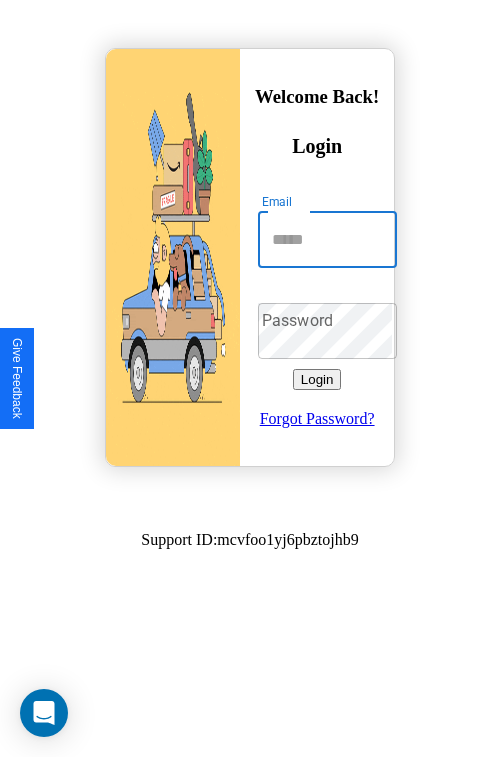 click on "Email" at bounding box center [327, 240] 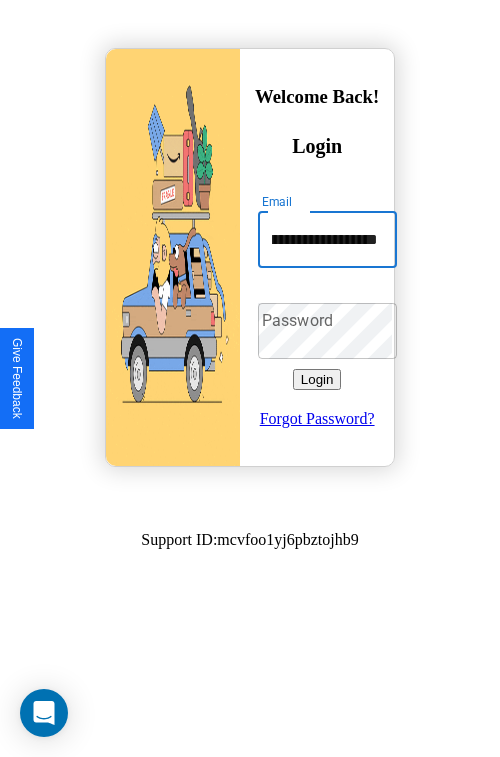 scroll, scrollTop: 0, scrollLeft: 72, axis: horizontal 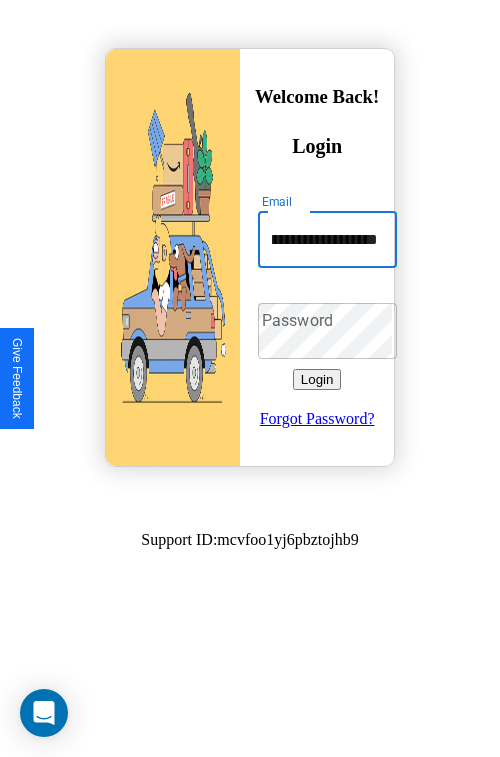 type on "**********" 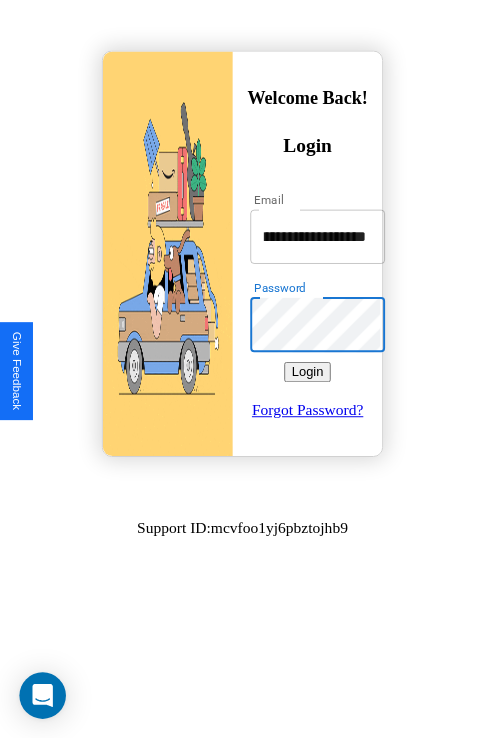 scroll, scrollTop: 0, scrollLeft: 0, axis: both 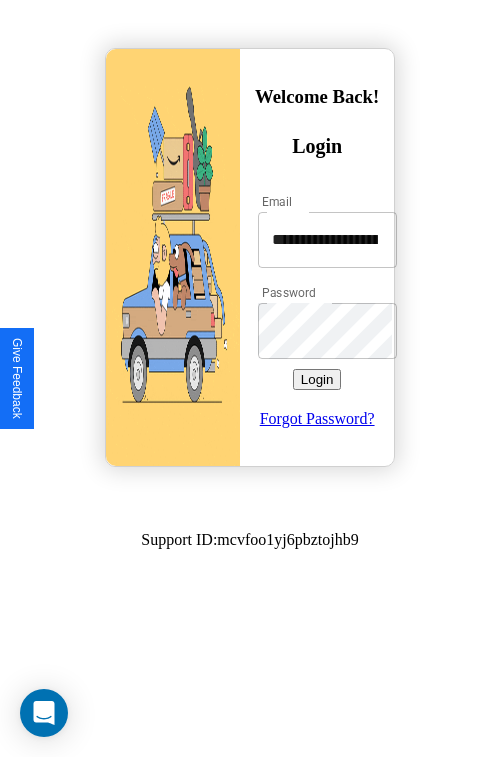 click on "Login" at bounding box center [317, 379] 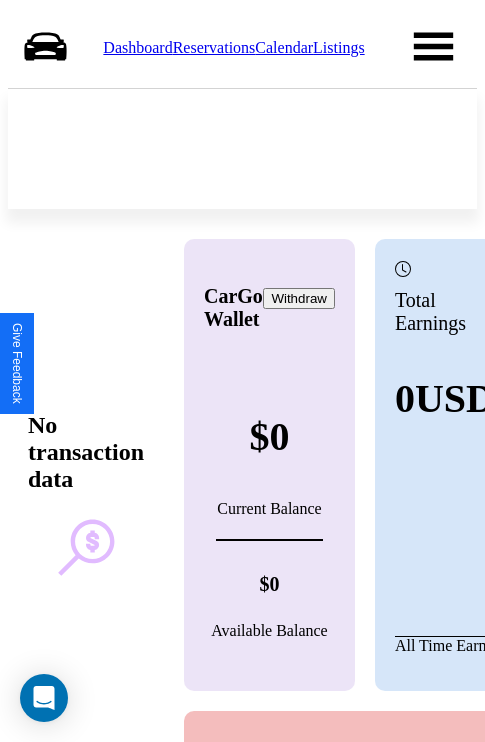 click on "Calendar" at bounding box center (284, 47) 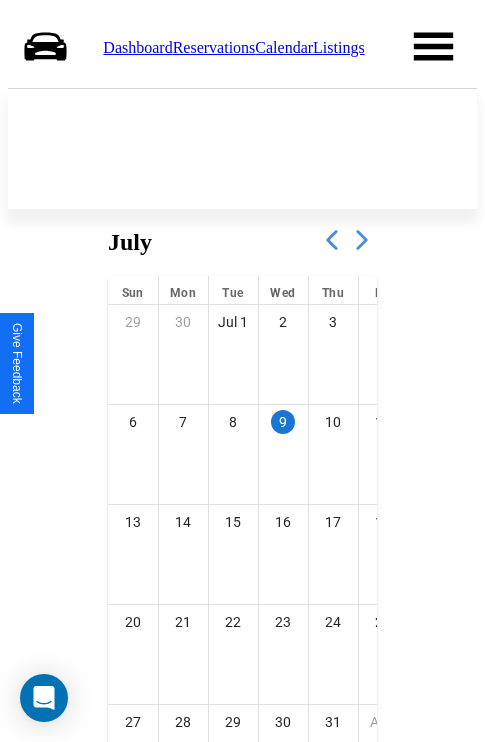 click at bounding box center [362, 240] 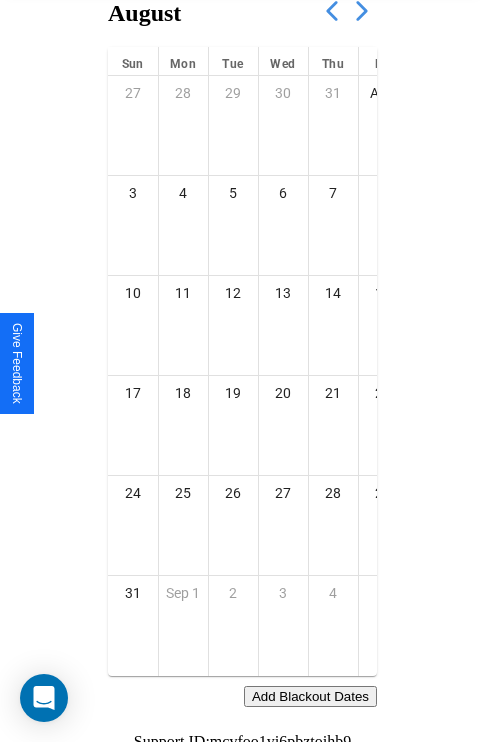 scroll, scrollTop: 242, scrollLeft: 0, axis: vertical 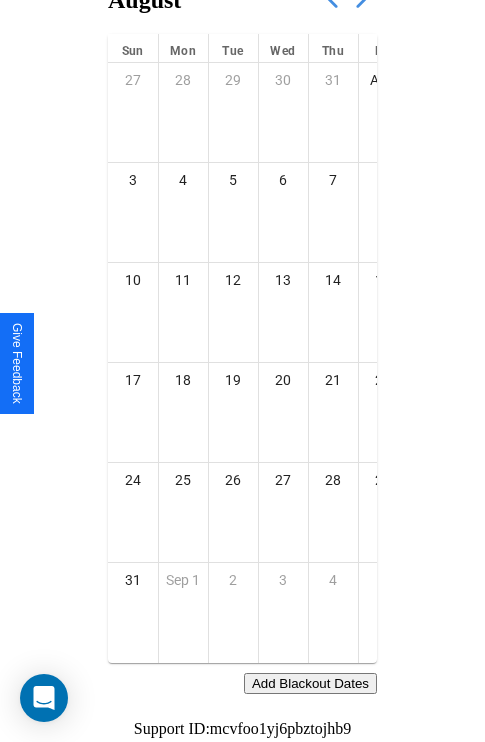 click on "Add Blackout Dates" at bounding box center [310, 683] 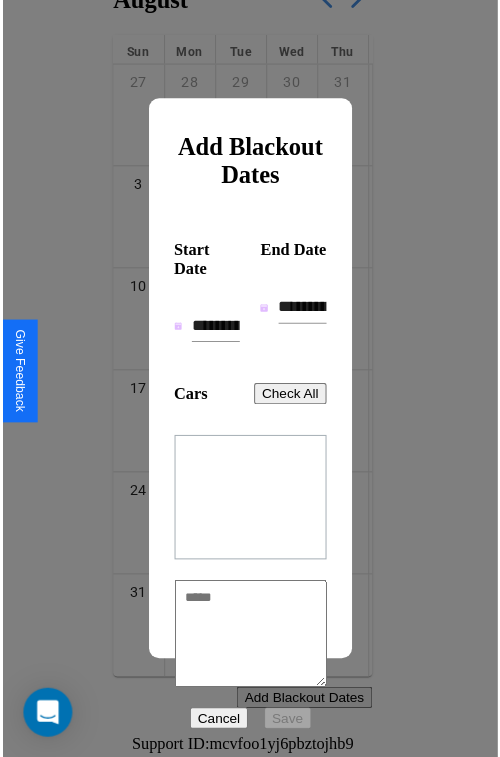 scroll, scrollTop: 227, scrollLeft: 0, axis: vertical 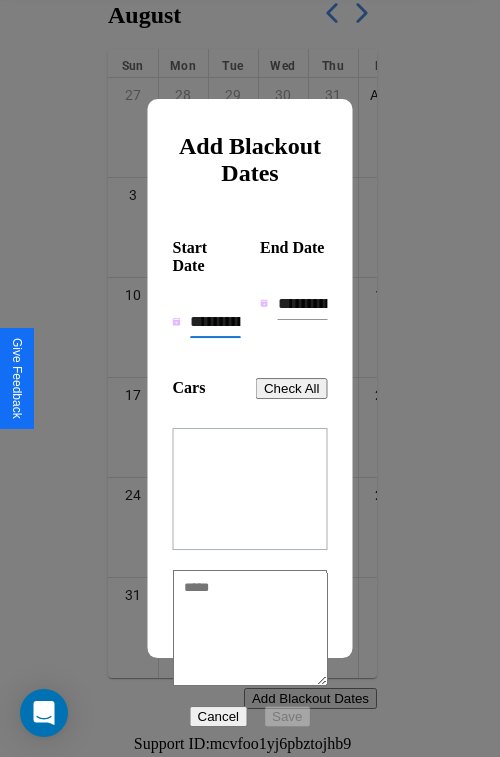 click on "**********" at bounding box center [215, 322] 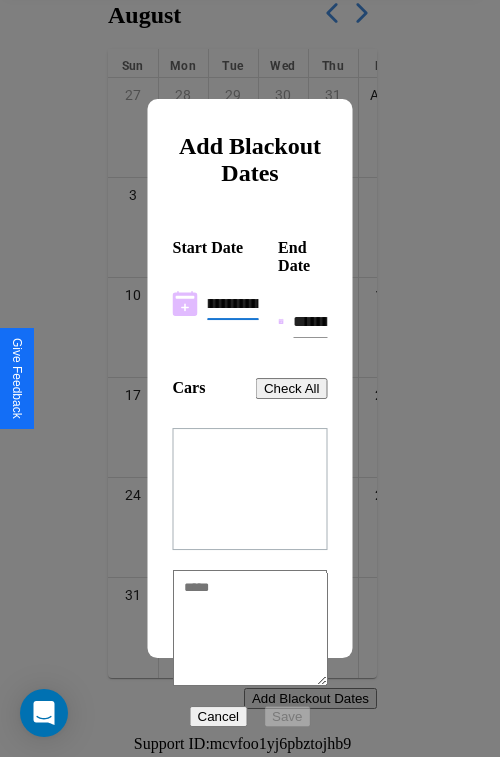 scroll, scrollTop: 0, scrollLeft: 37, axis: horizontal 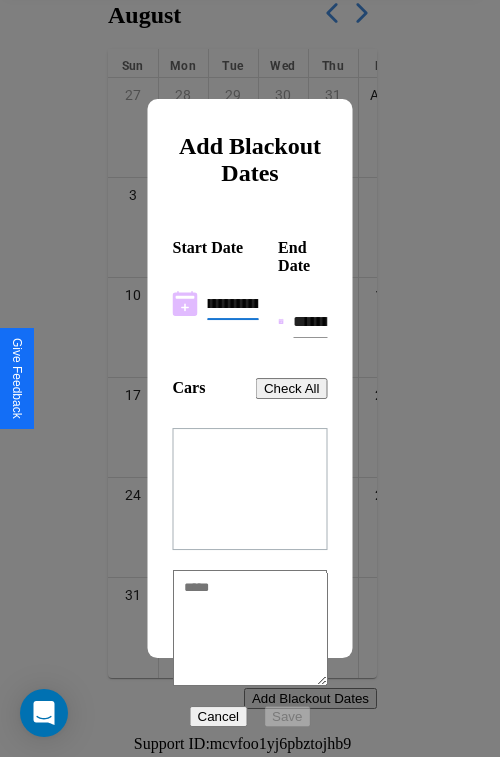 type on "**********" 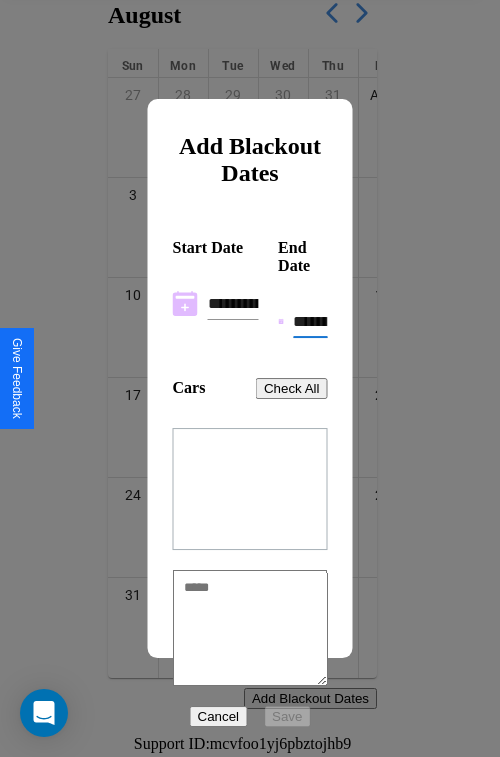 click on "**********" at bounding box center (310, 322) 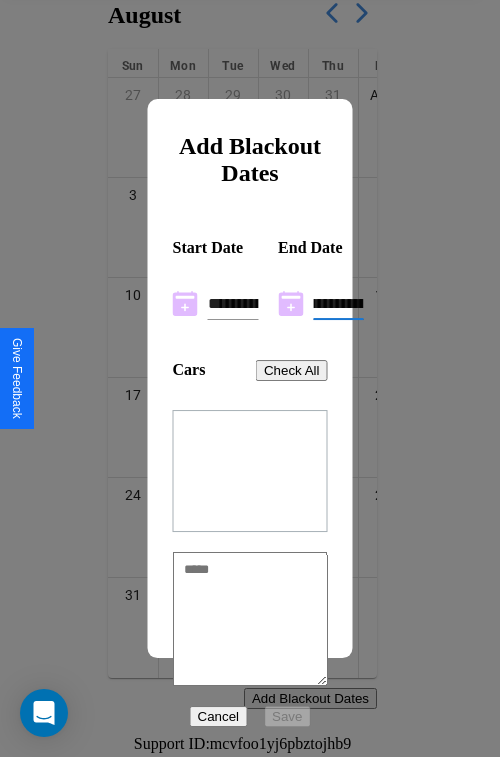 scroll, scrollTop: 0, scrollLeft: 37, axis: horizontal 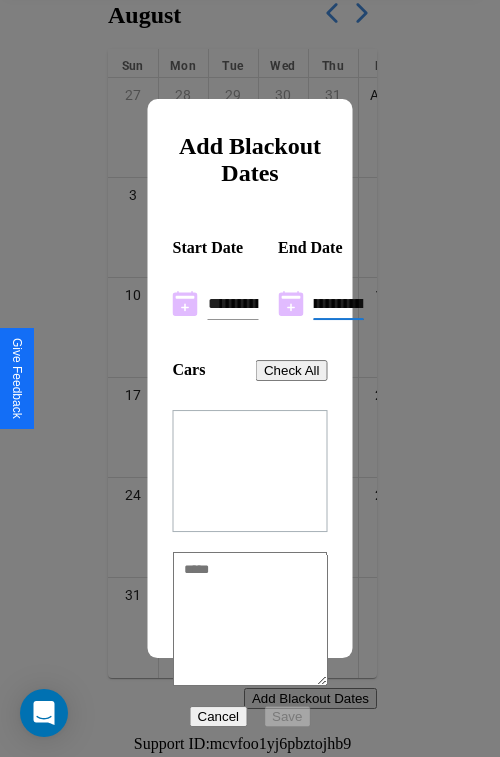 type on "**********" 